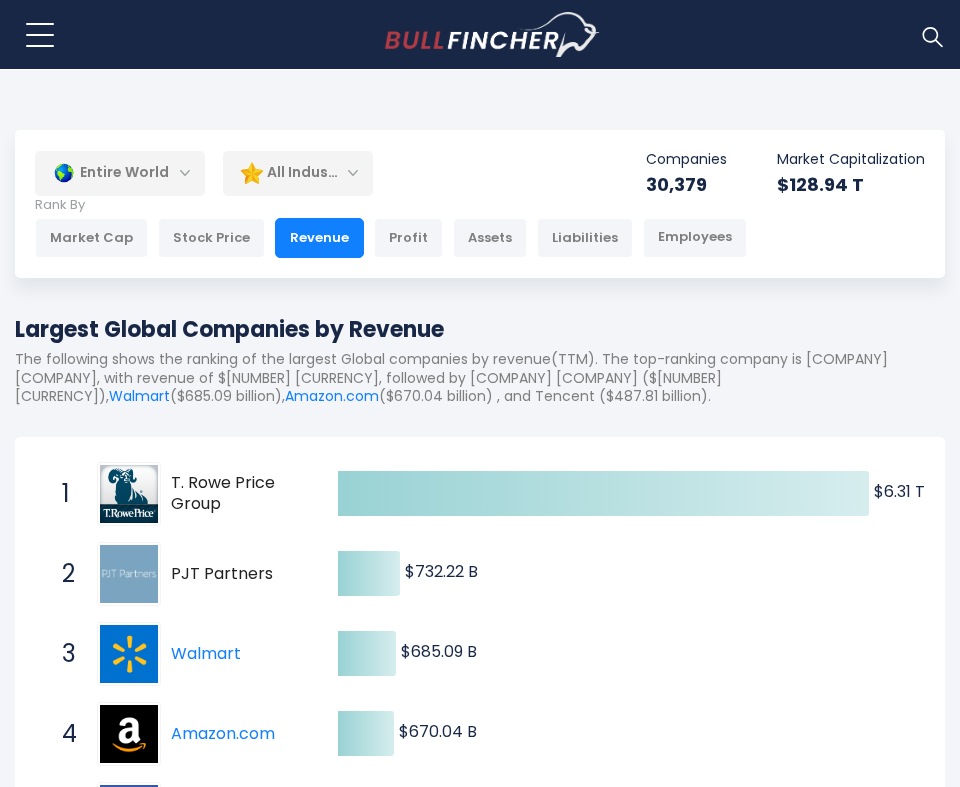 scroll, scrollTop: 0, scrollLeft: 0, axis: both 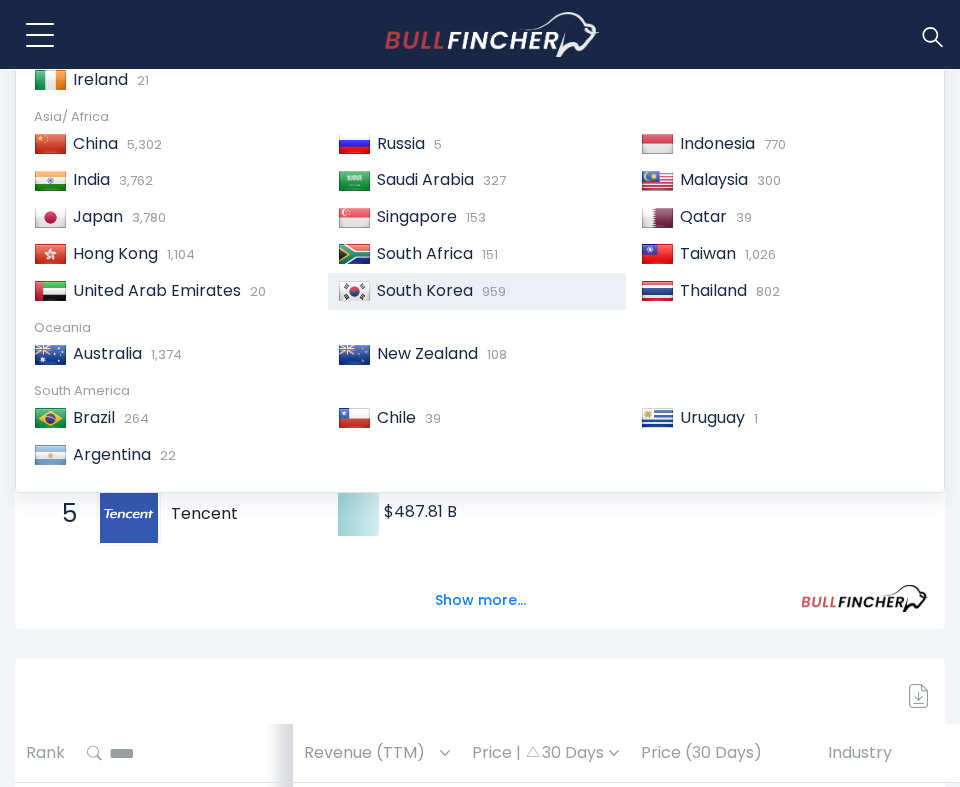 click on "South Korea   959" at bounding box center [477, 291] 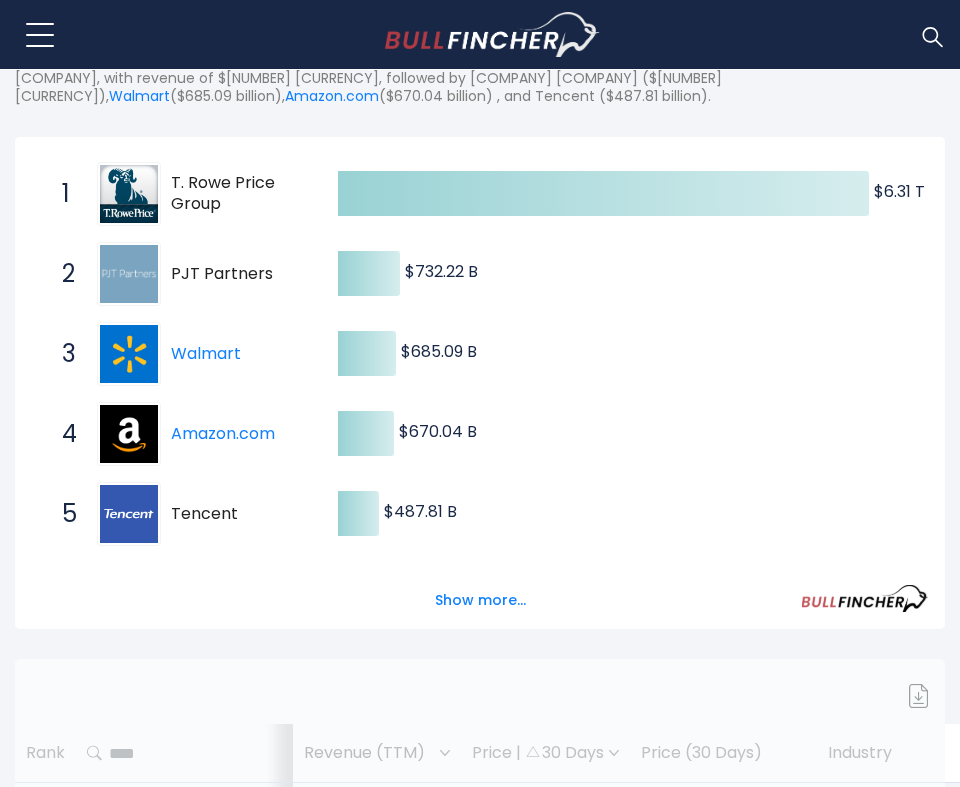 scroll, scrollTop: 0, scrollLeft: 0, axis: both 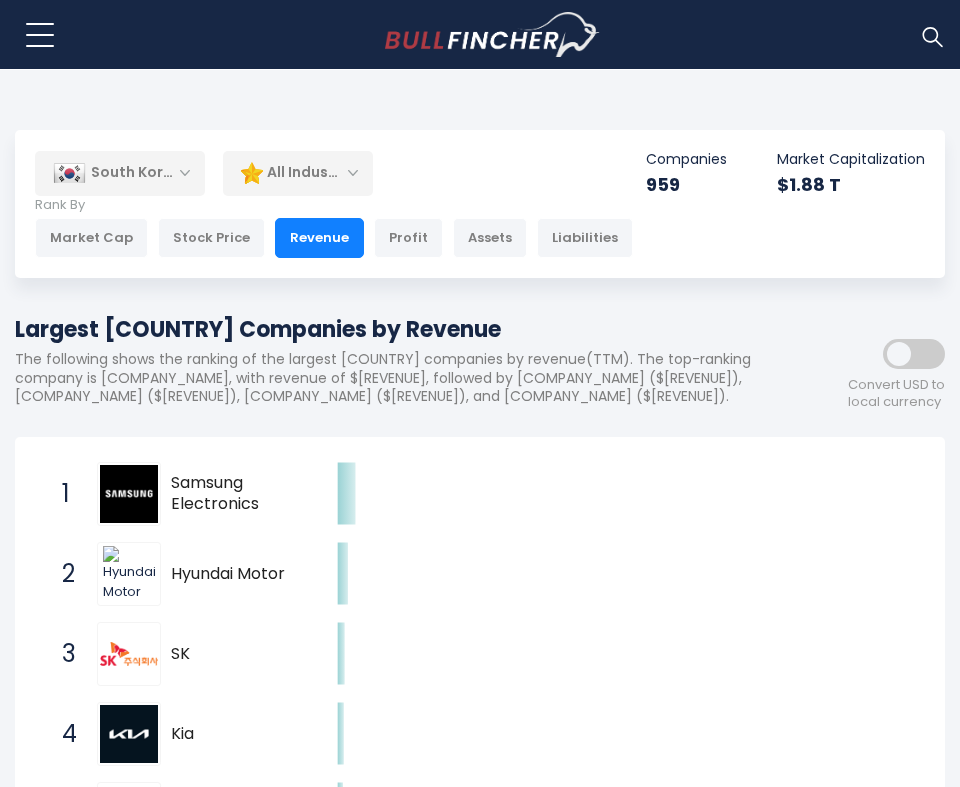 click on "All Industries" at bounding box center (298, 173) 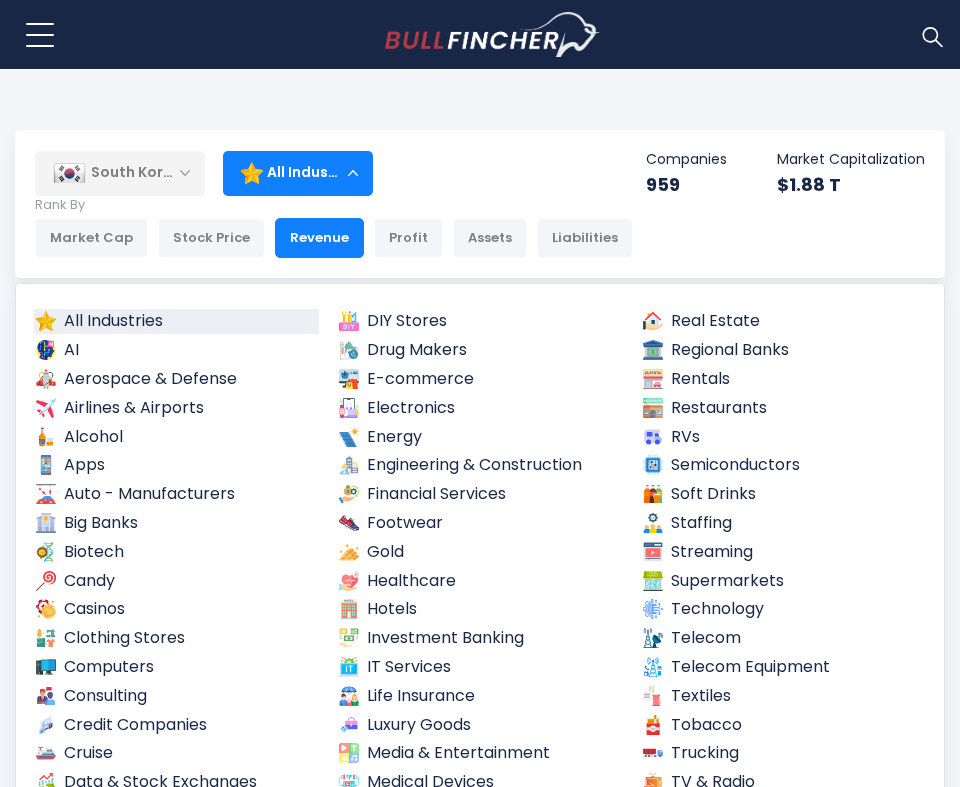 scroll, scrollTop: 100, scrollLeft: 0, axis: vertical 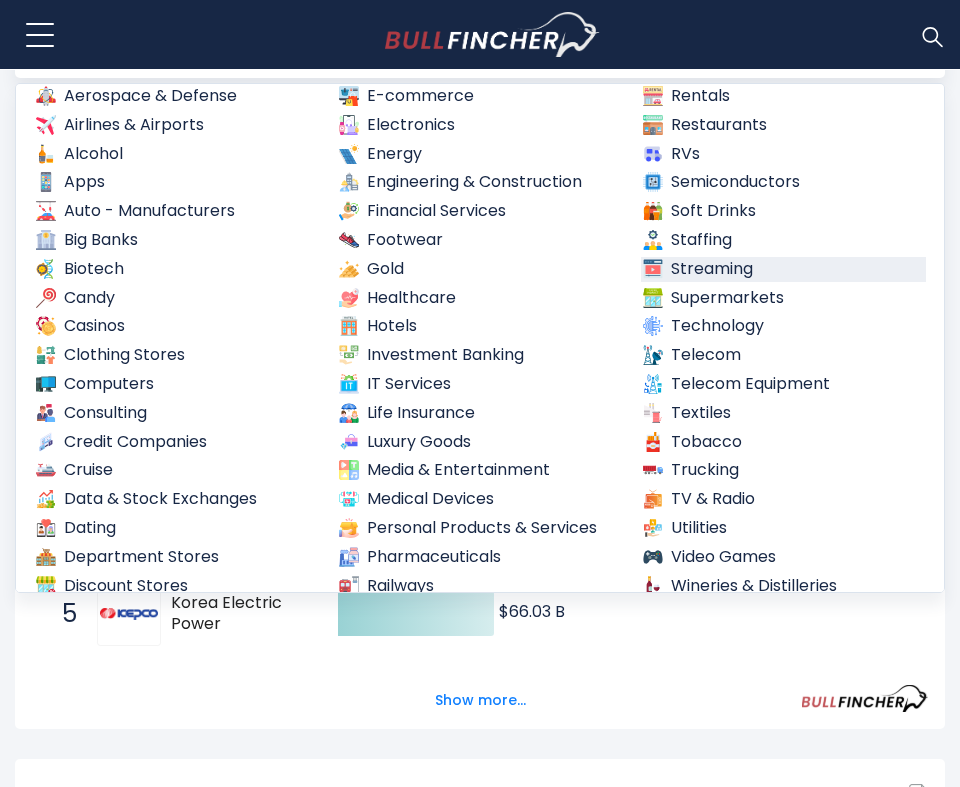 click on "Streaming" at bounding box center [783, 269] 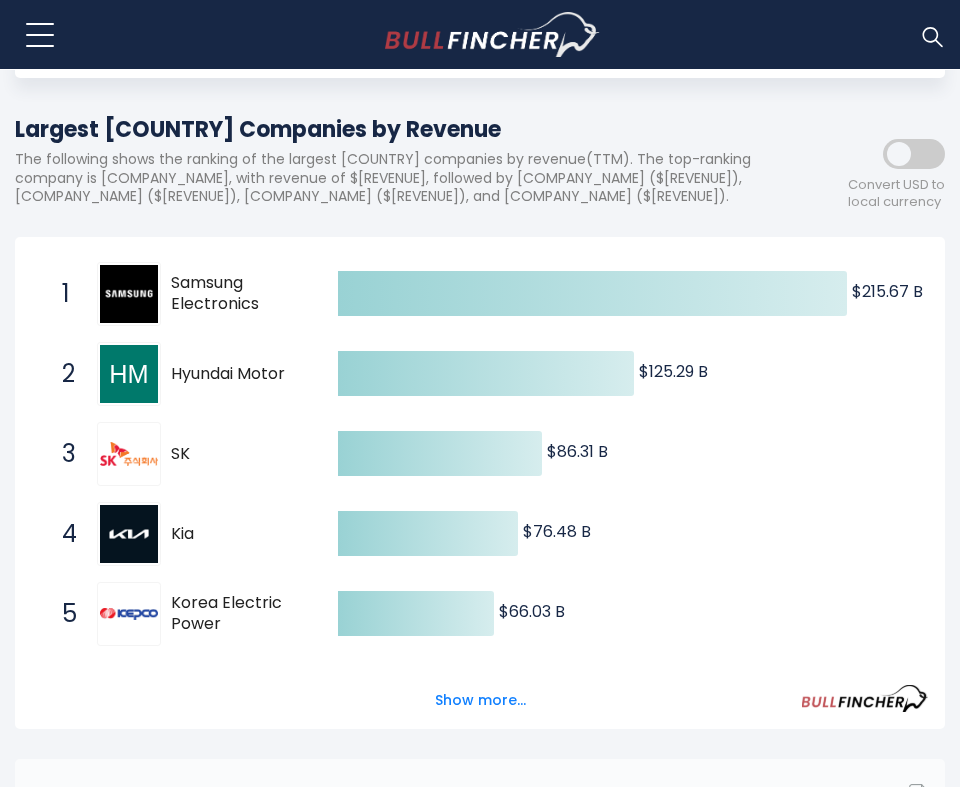 scroll, scrollTop: 600, scrollLeft: 0, axis: vertical 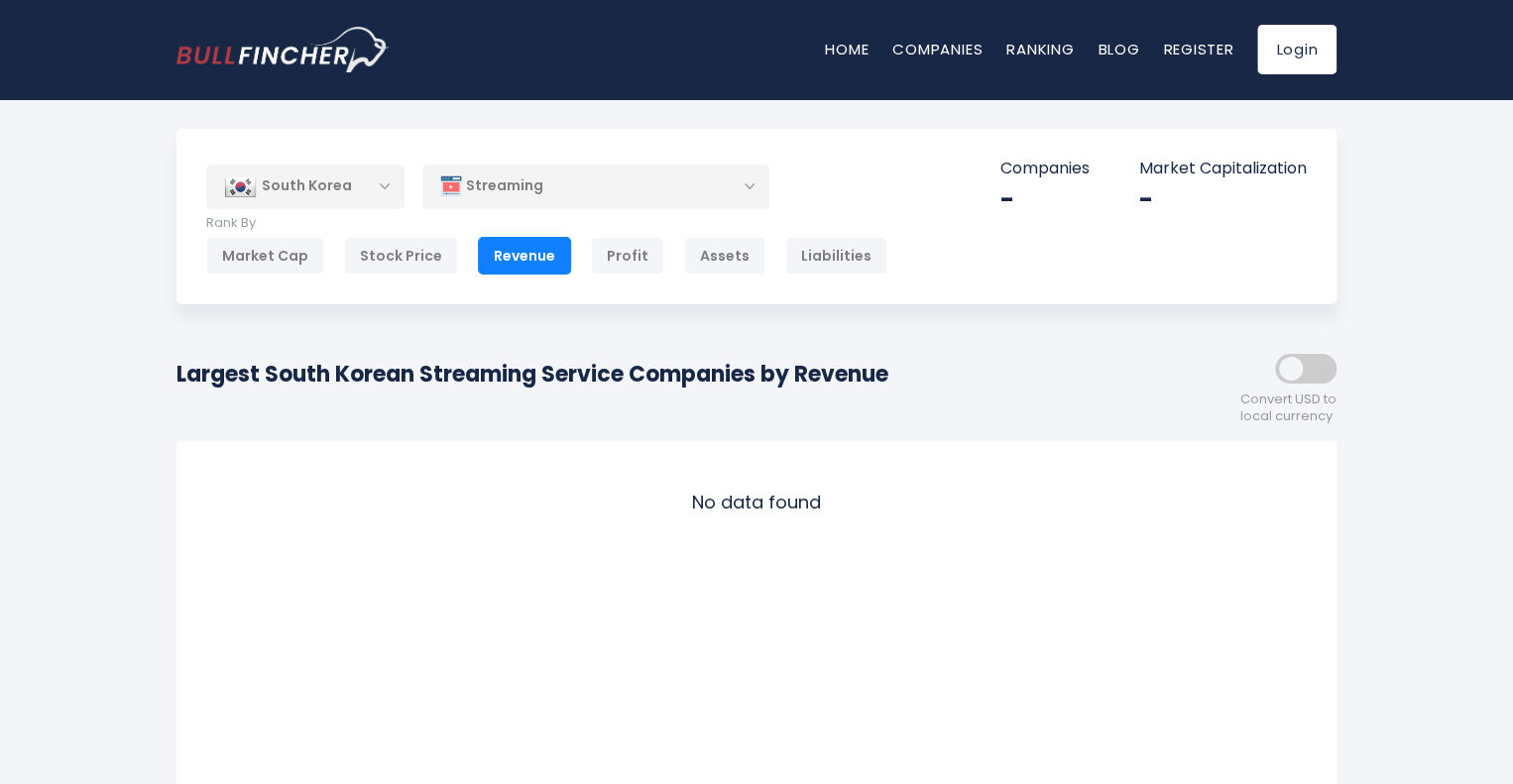 click on "Streaming" at bounding box center [596, 186] 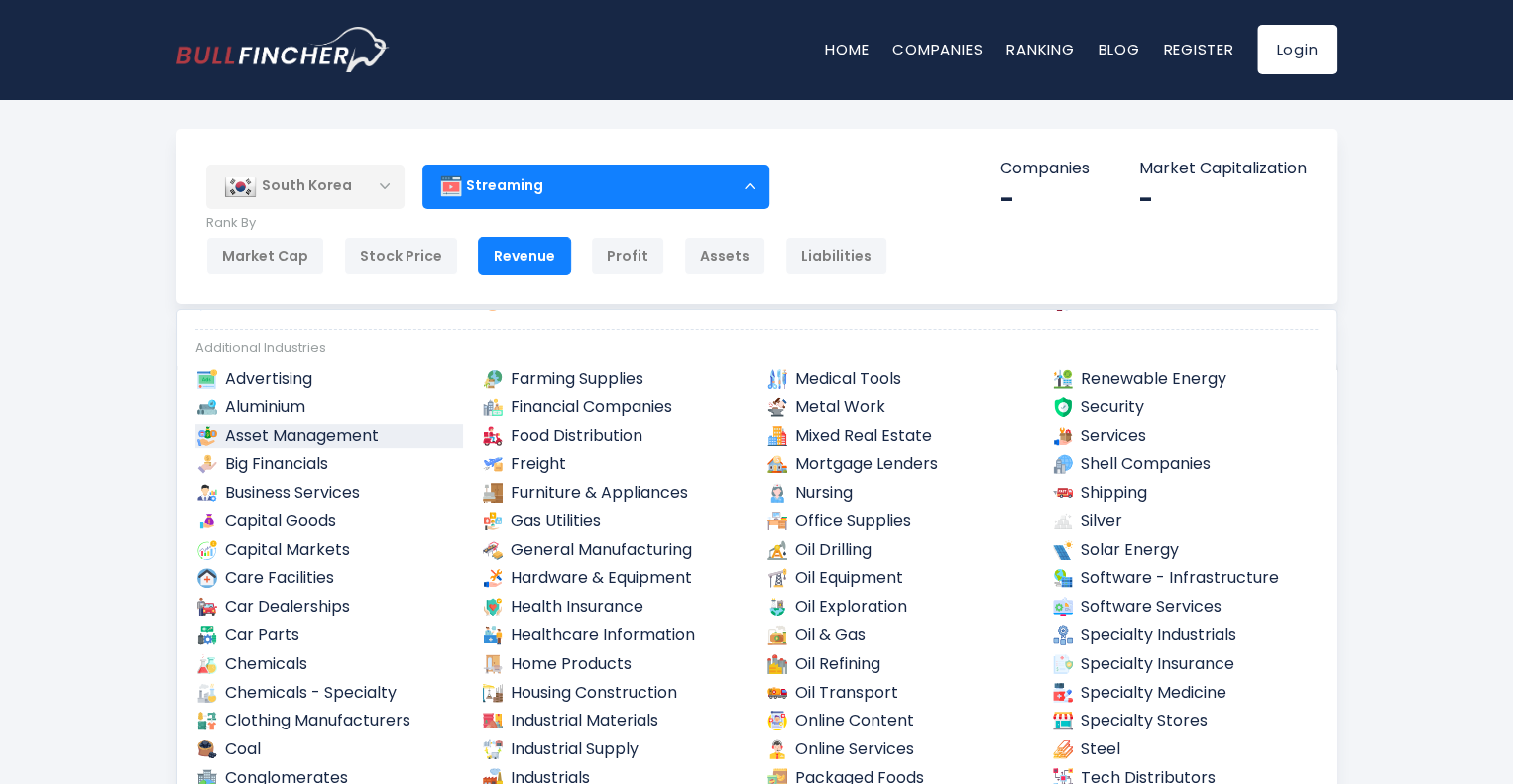 scroll, scrollTop: 207, scrollLeft: 0, axis: vertical 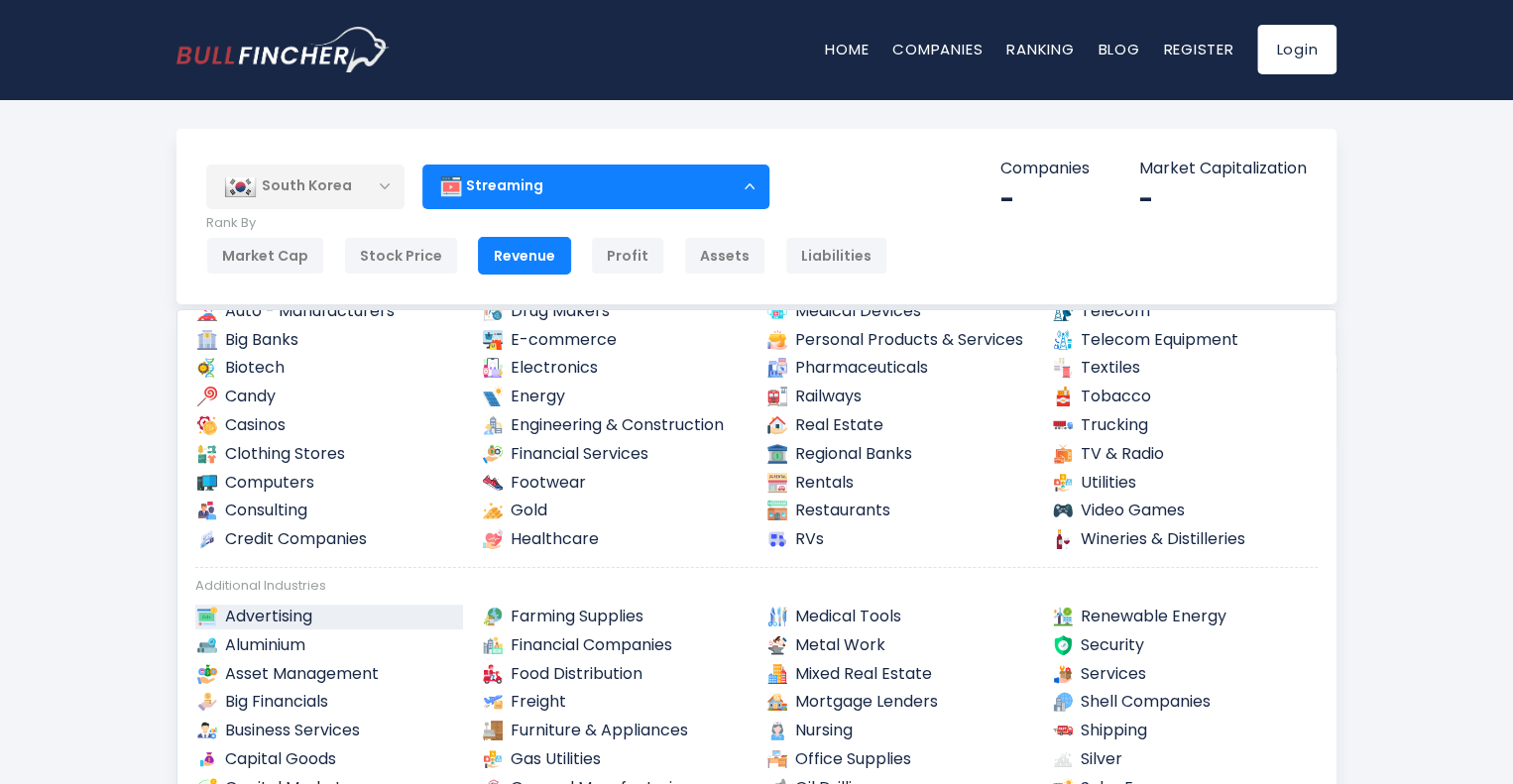 click on "Advertising" at bounding box center [329, 616] 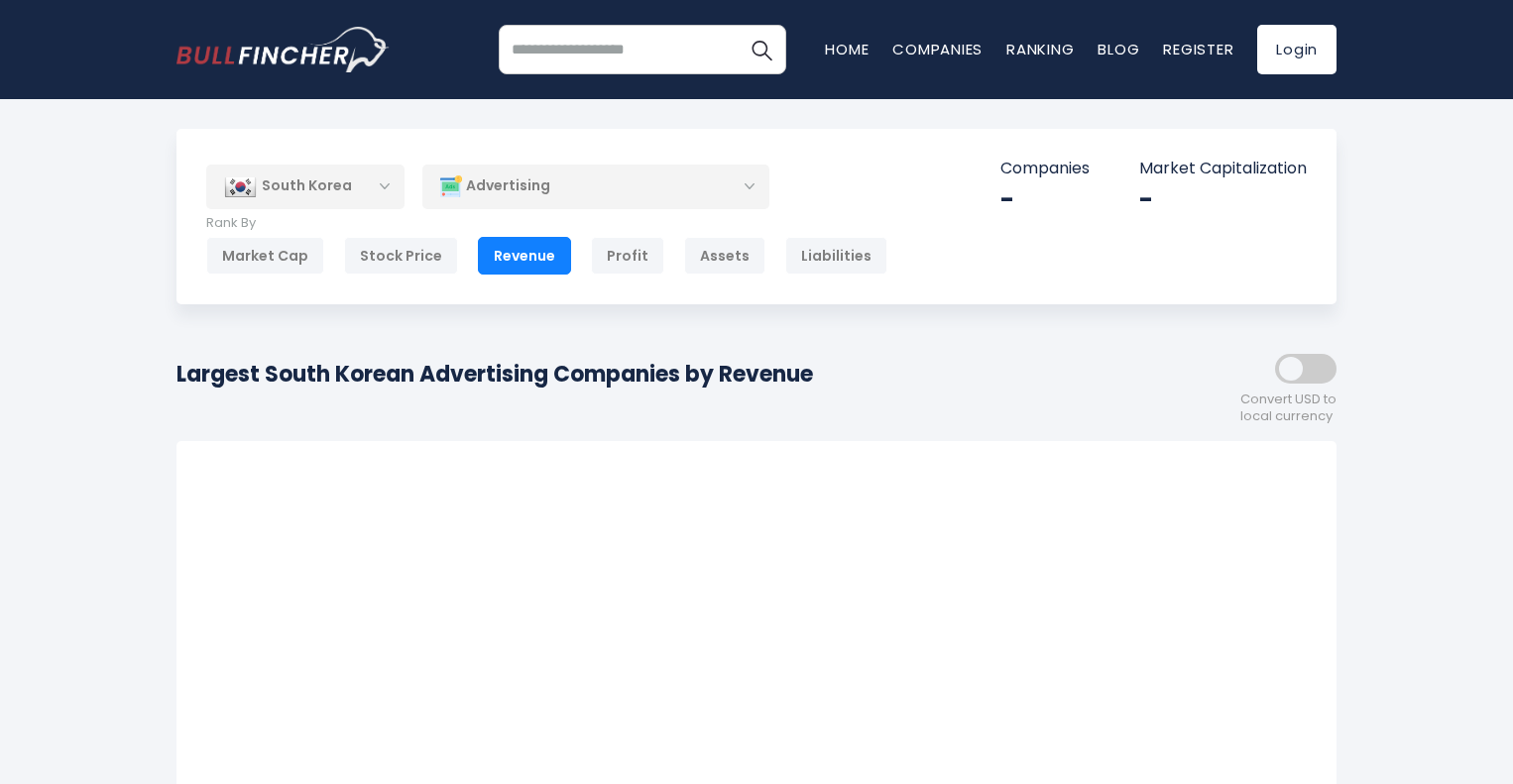 scroll, scrollTop: 0, scrollLeft: 0, axis: both 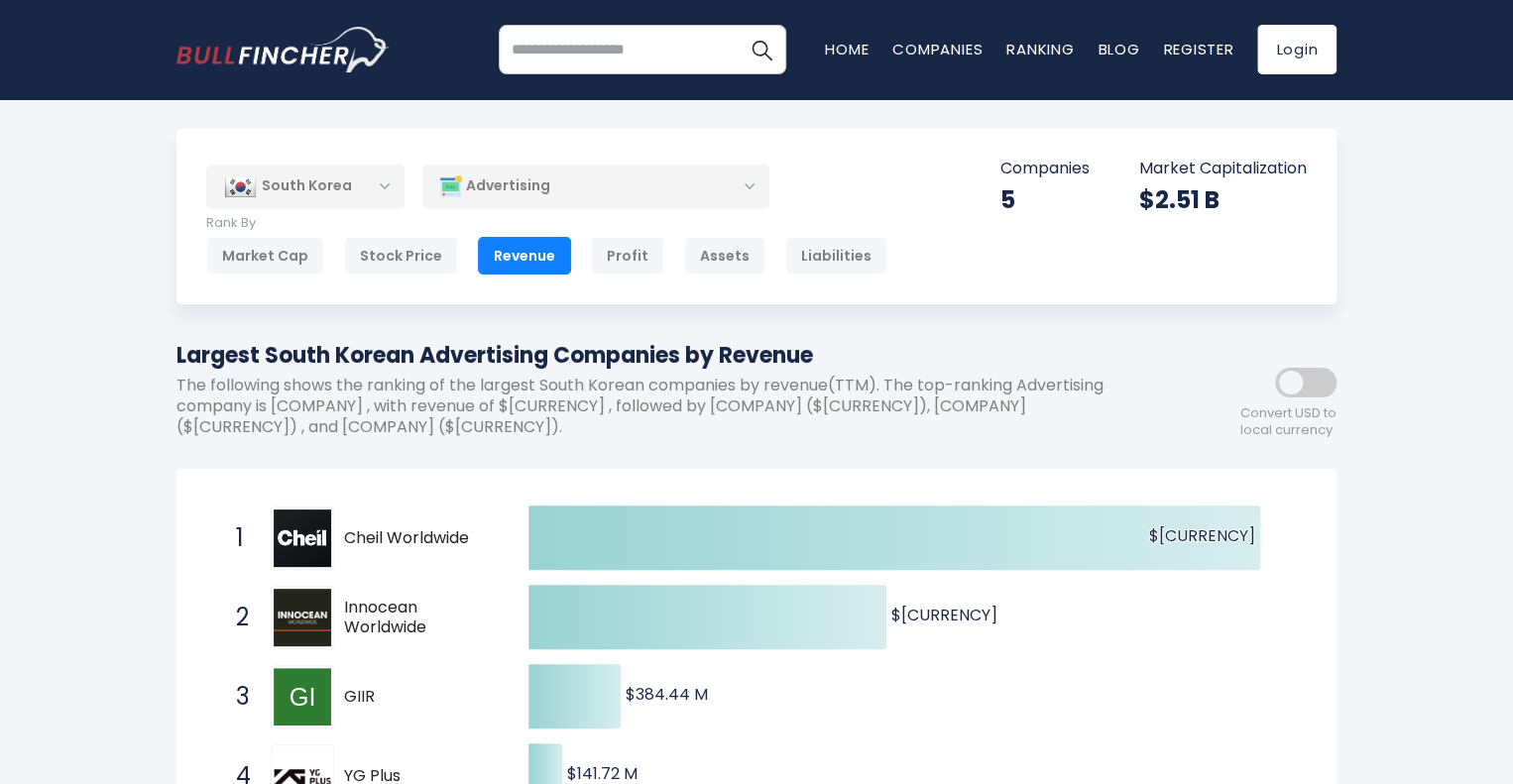 click on "Advertising" at bounding box center [596, 186] 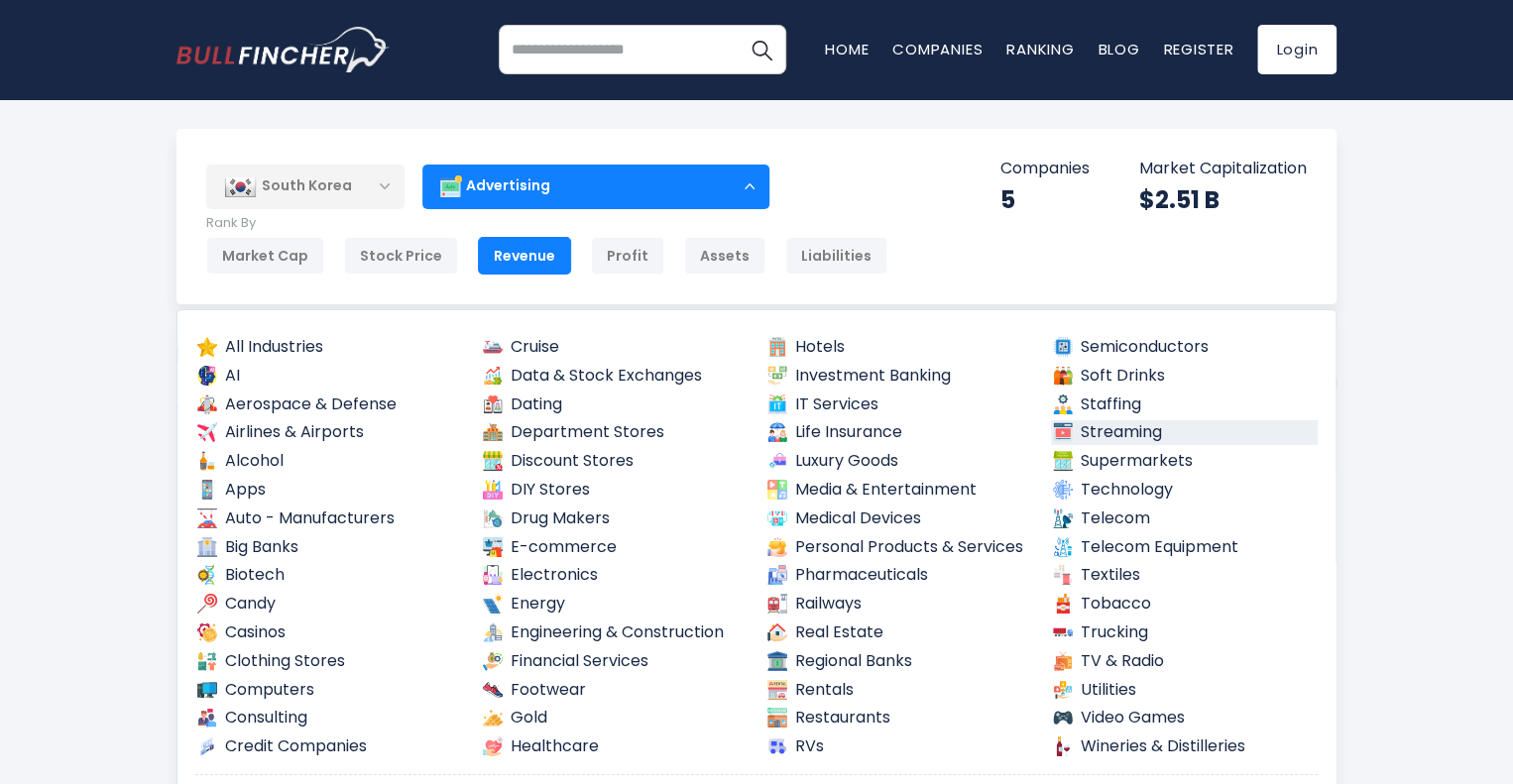 click on "Streaming" at bounding box center (1185, 432) 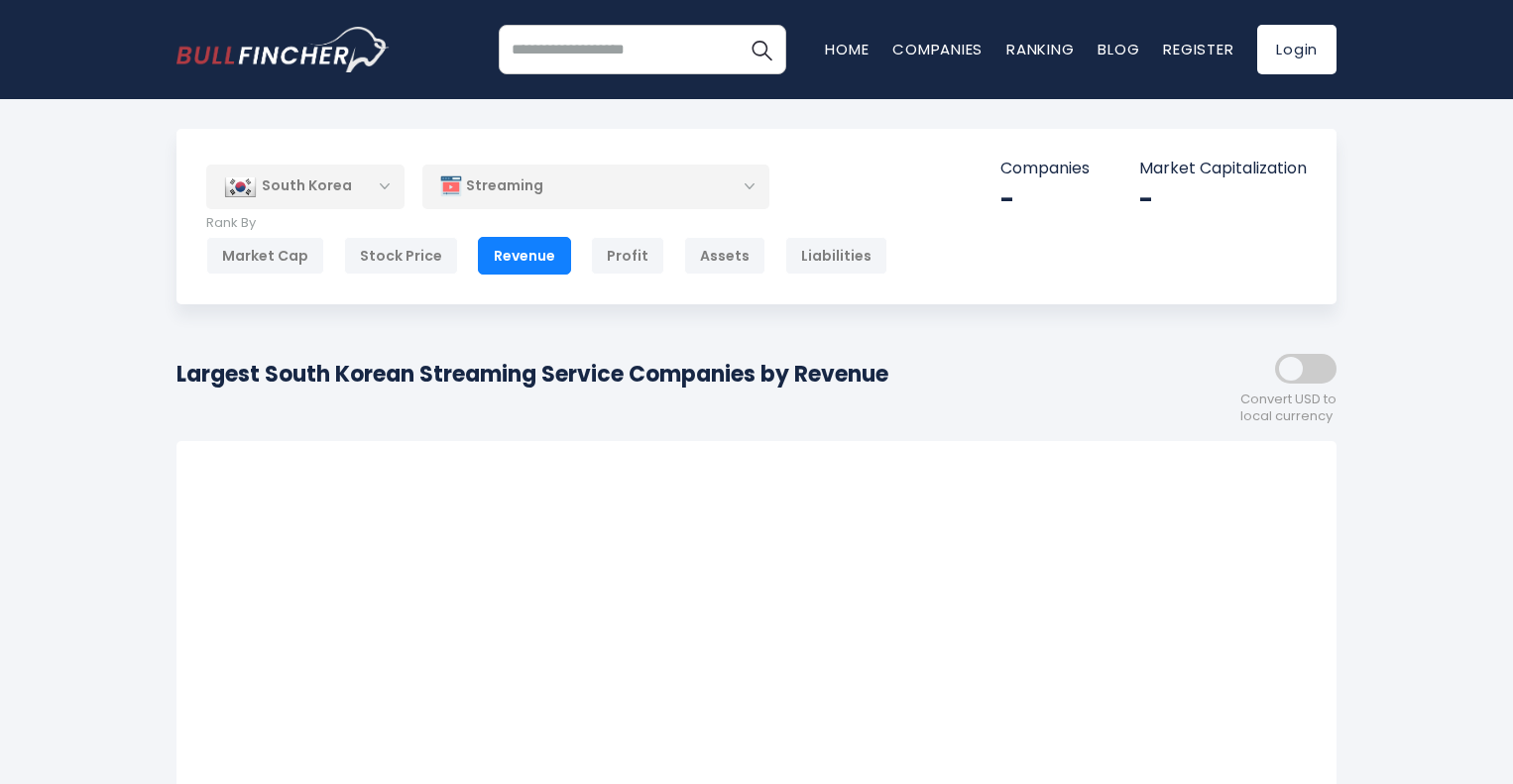 scroll, scrollTop: 0, scrollLeft: 0, axis: both 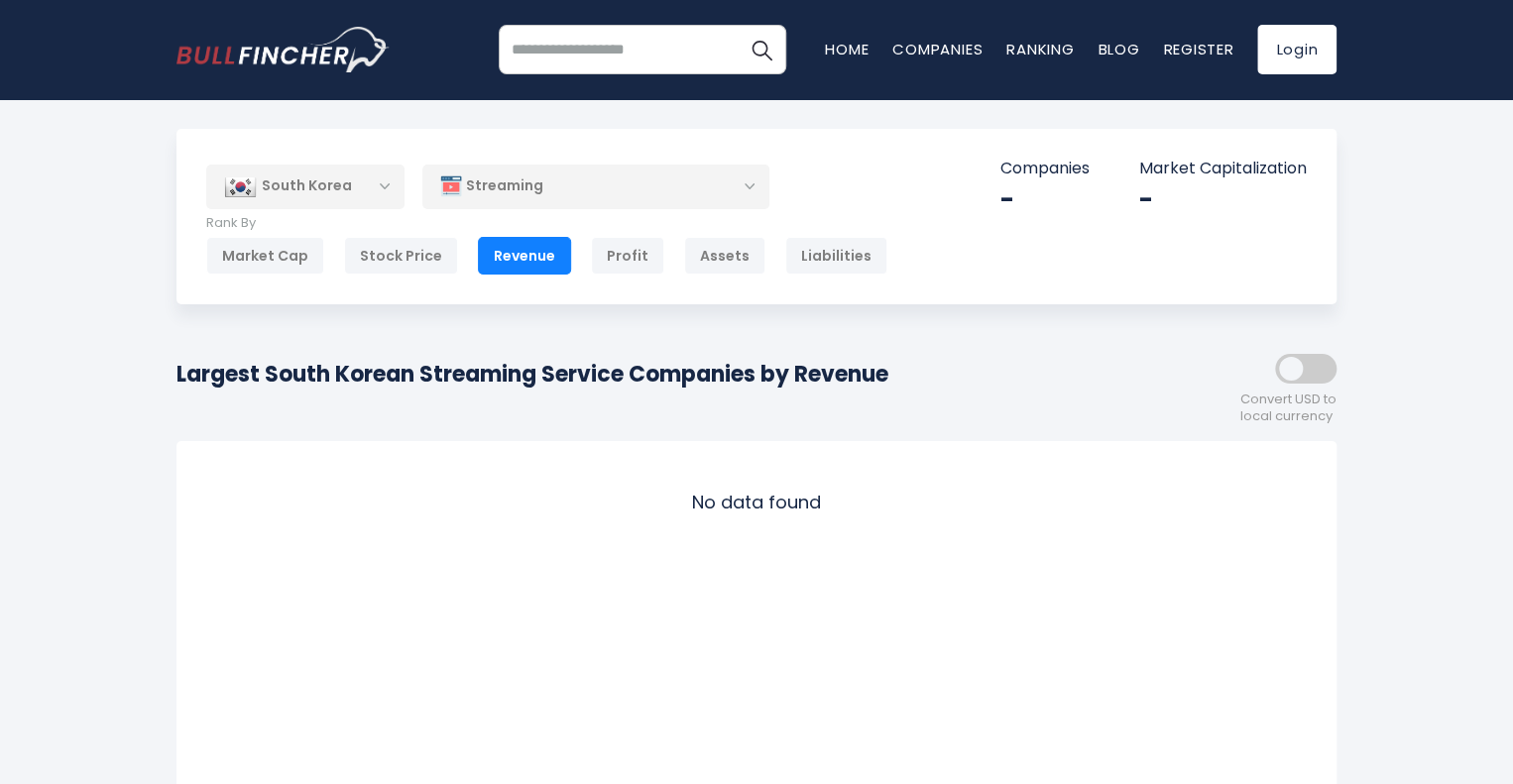 click on "Streaming" at bounding box center [596, 186] 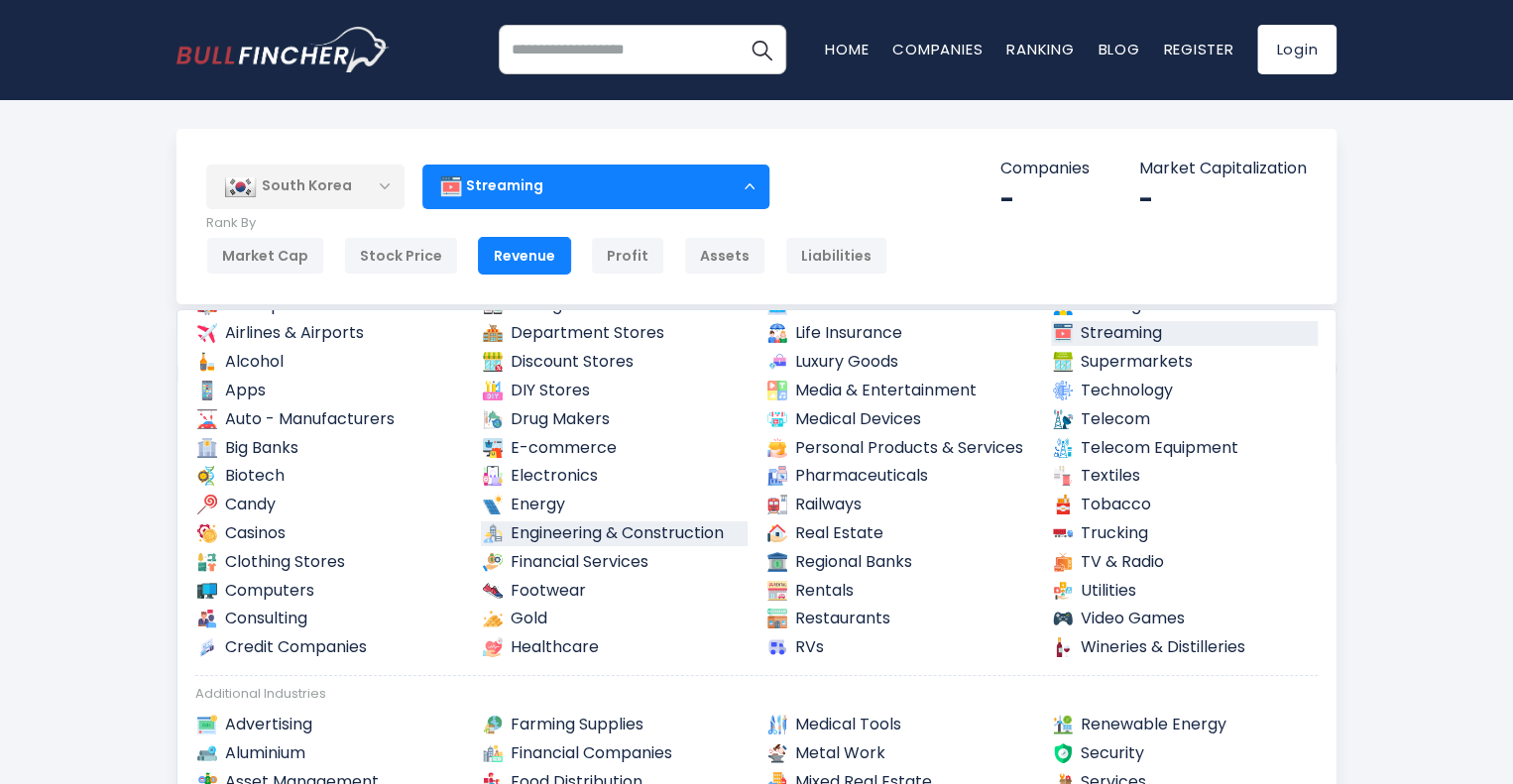 scroll, scrollTop: 0, scrollLeft: 0, axis: both 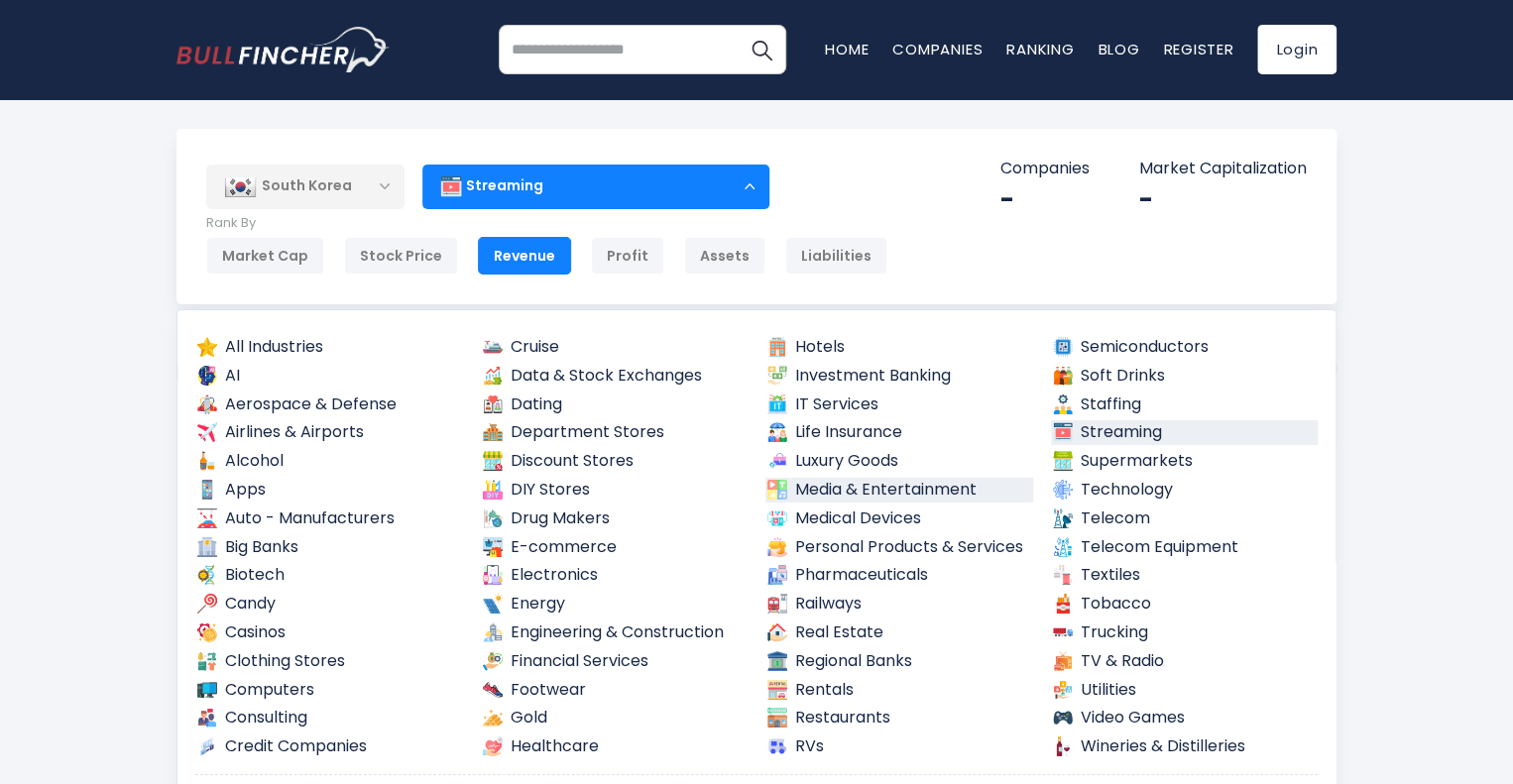 click on "Media & Entertainment" at bounding box center [899, 490] 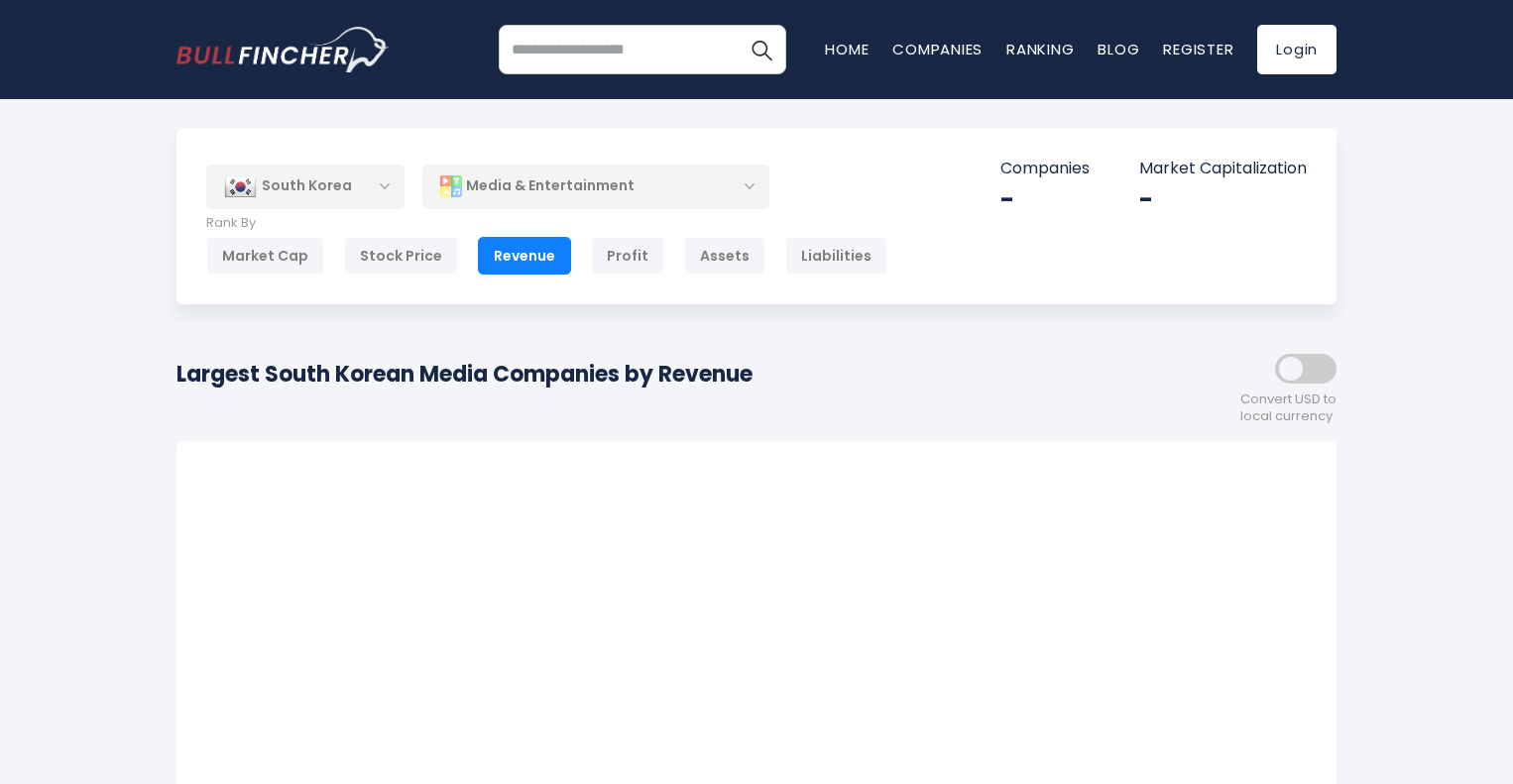 scroll, scrollTop: 0, scrollLeft: 0, axis: both 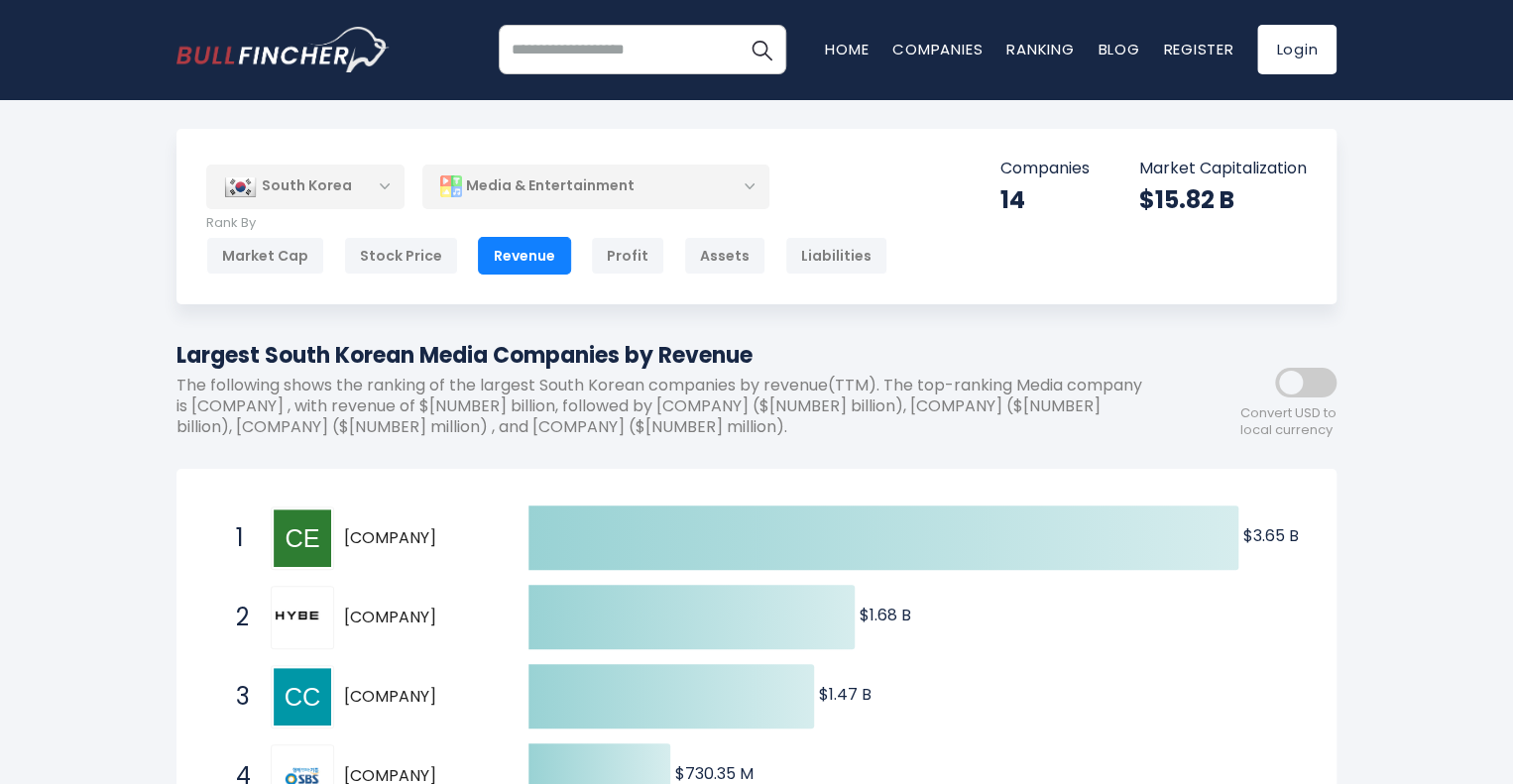 click on "Media & Entertainment" at bounding box center (596, 186) 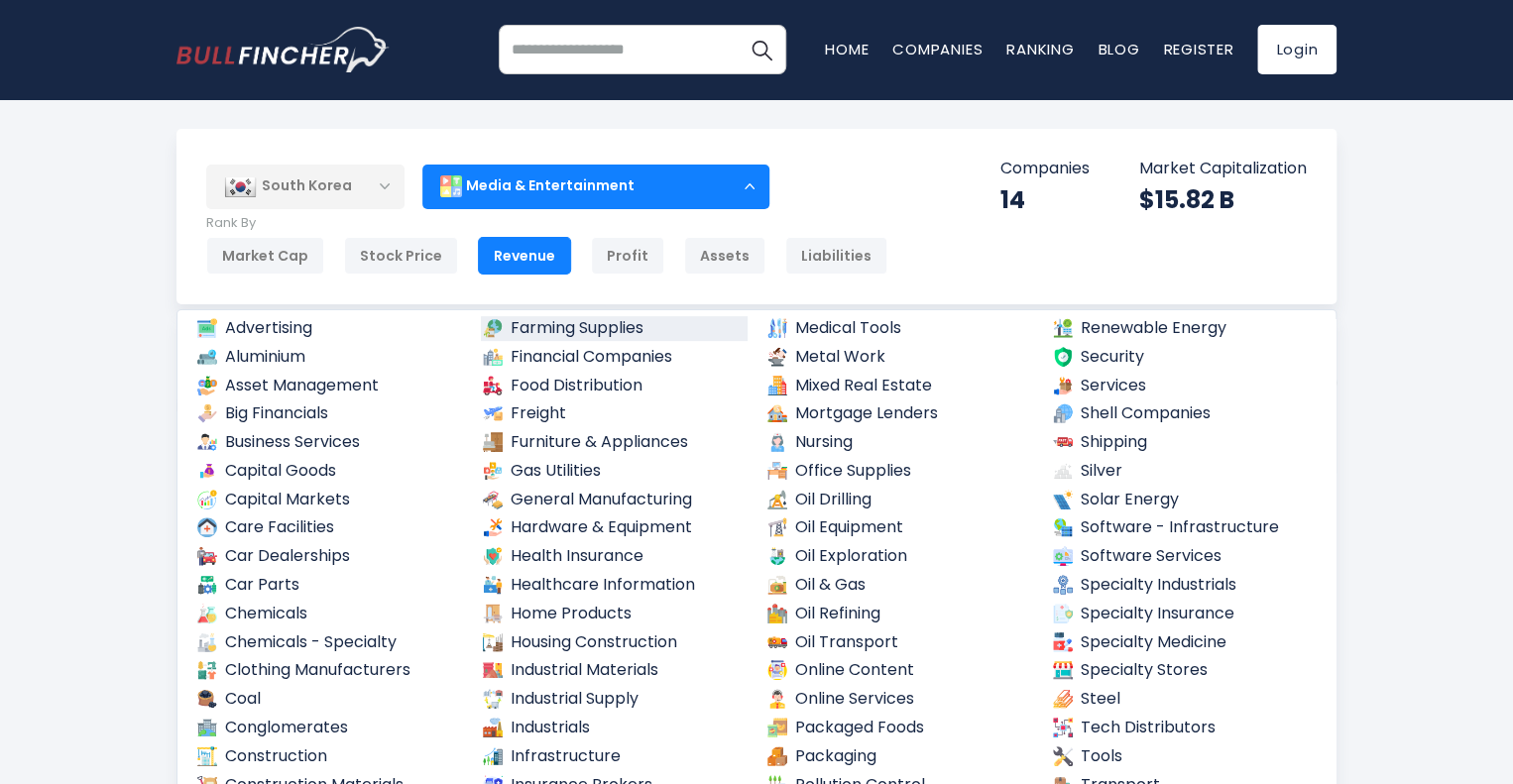 scroll, scrollTop: 702, scrollLeft: 0, axis: vertical 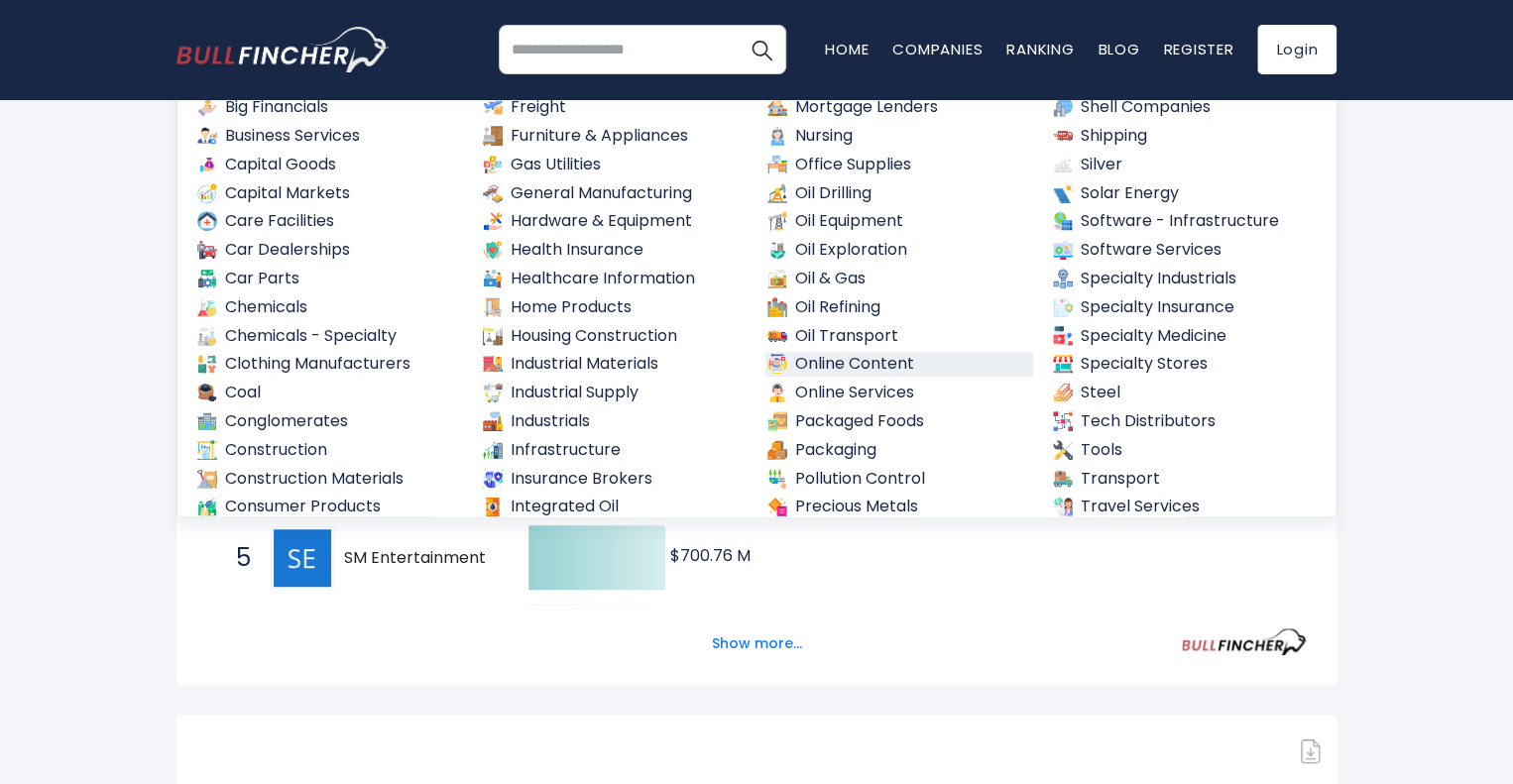 click on "Online Content" at bounding box center (899, 364) 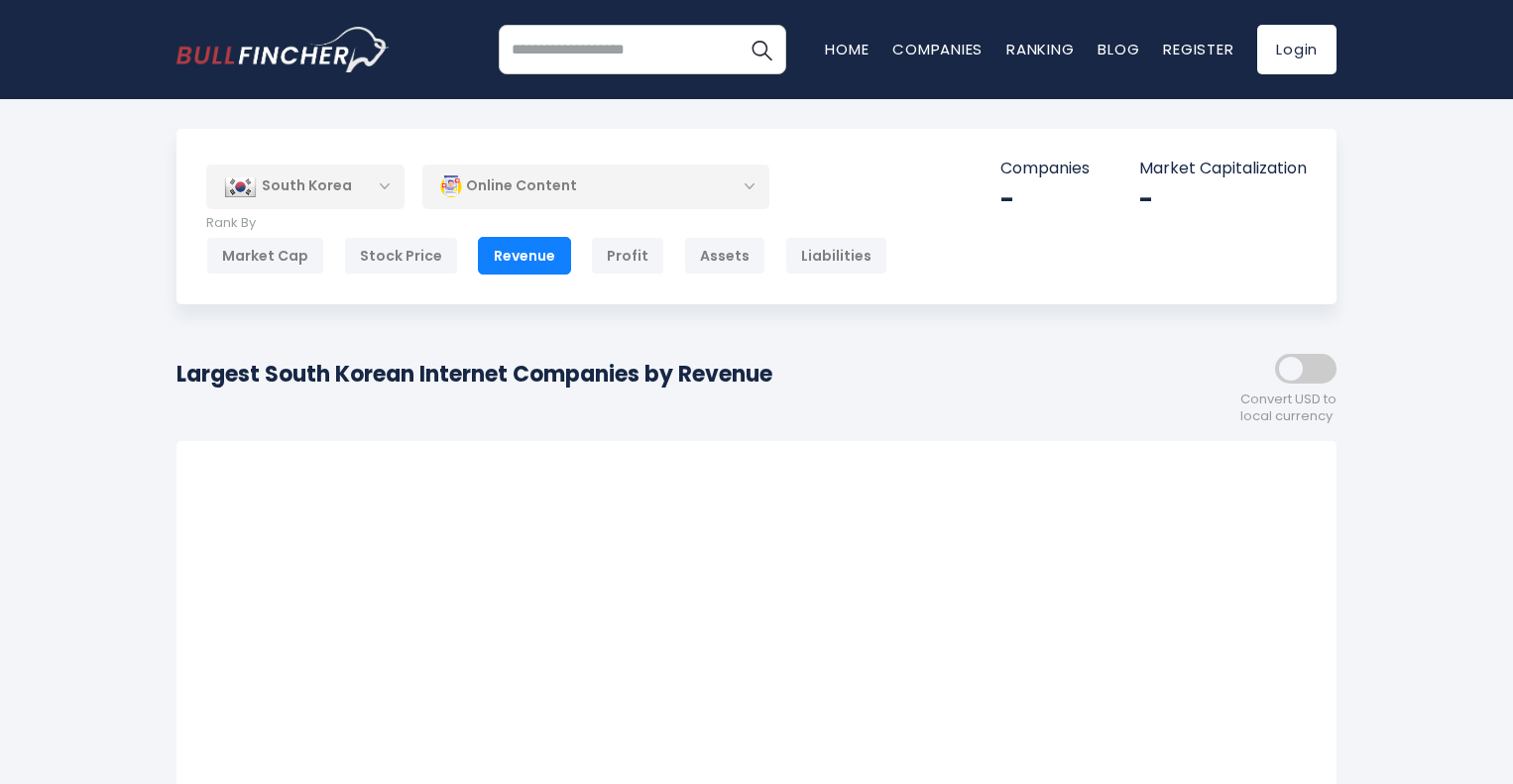 scroll, scrollTop: 0, scrollLeft: 0, axis: both 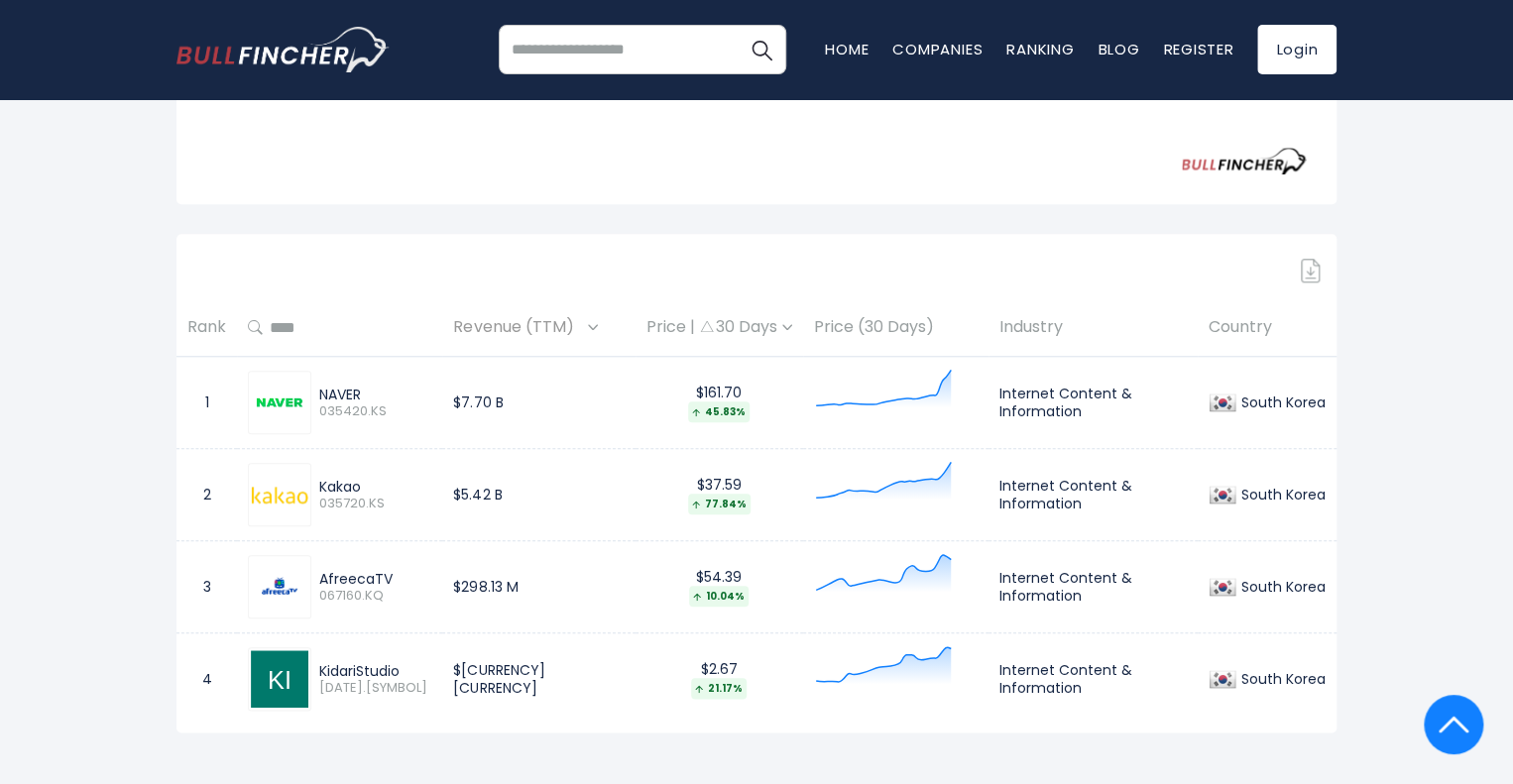 click on "067160.KQ" at bounding box center [375, 596] 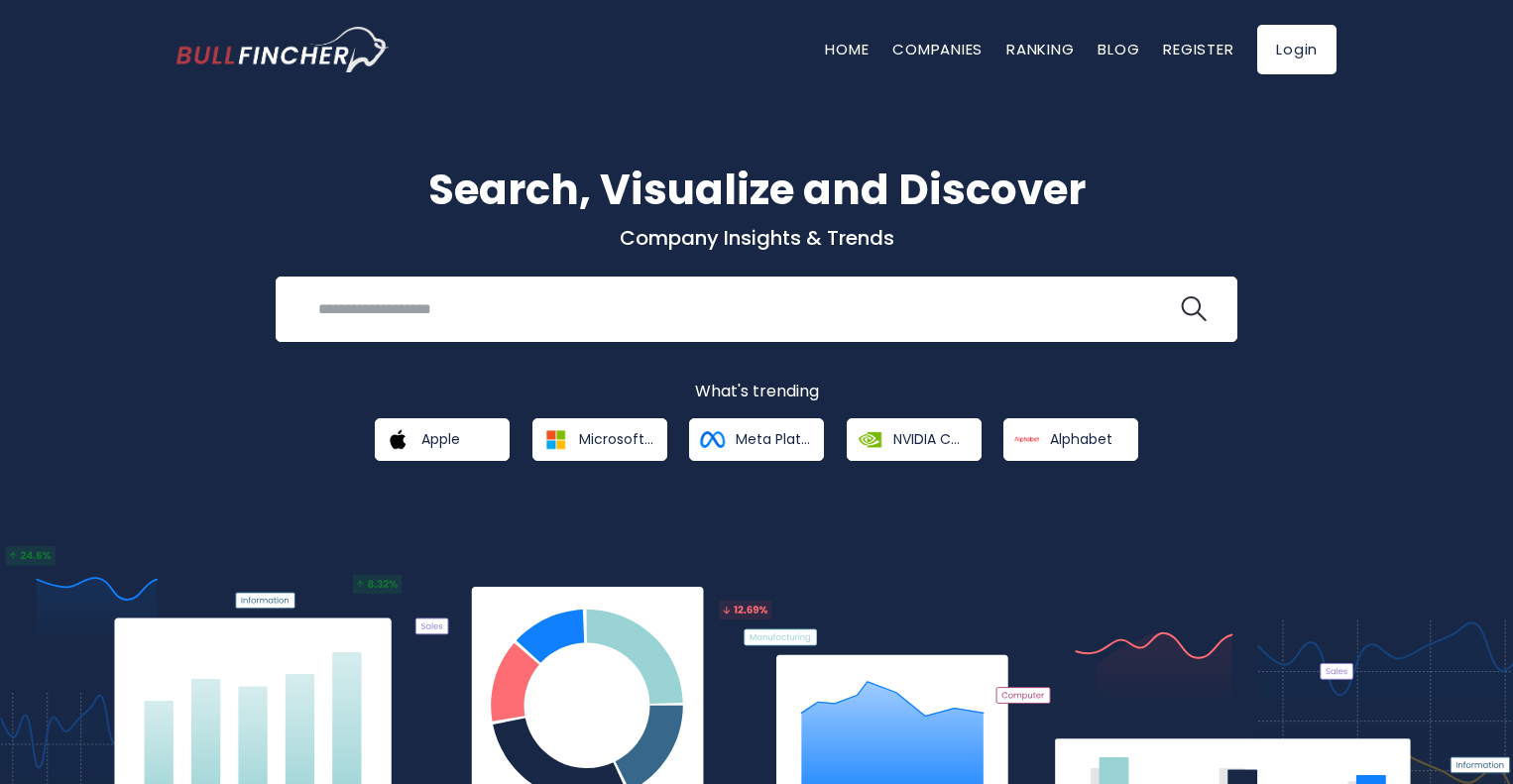 scroll, scrollTop: 0, scrollLeft: 0, axis: both 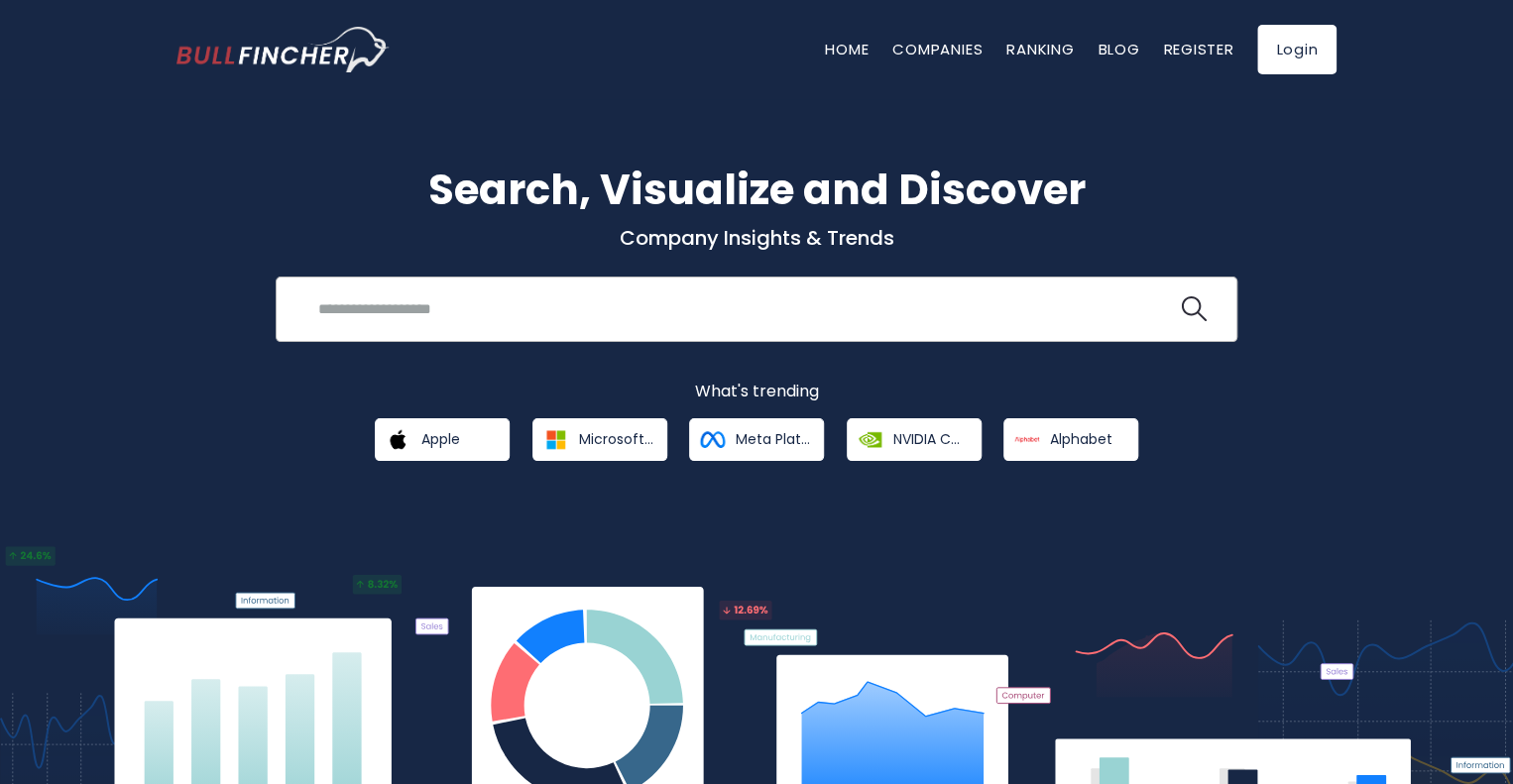 click at bounding box center (742, 308) 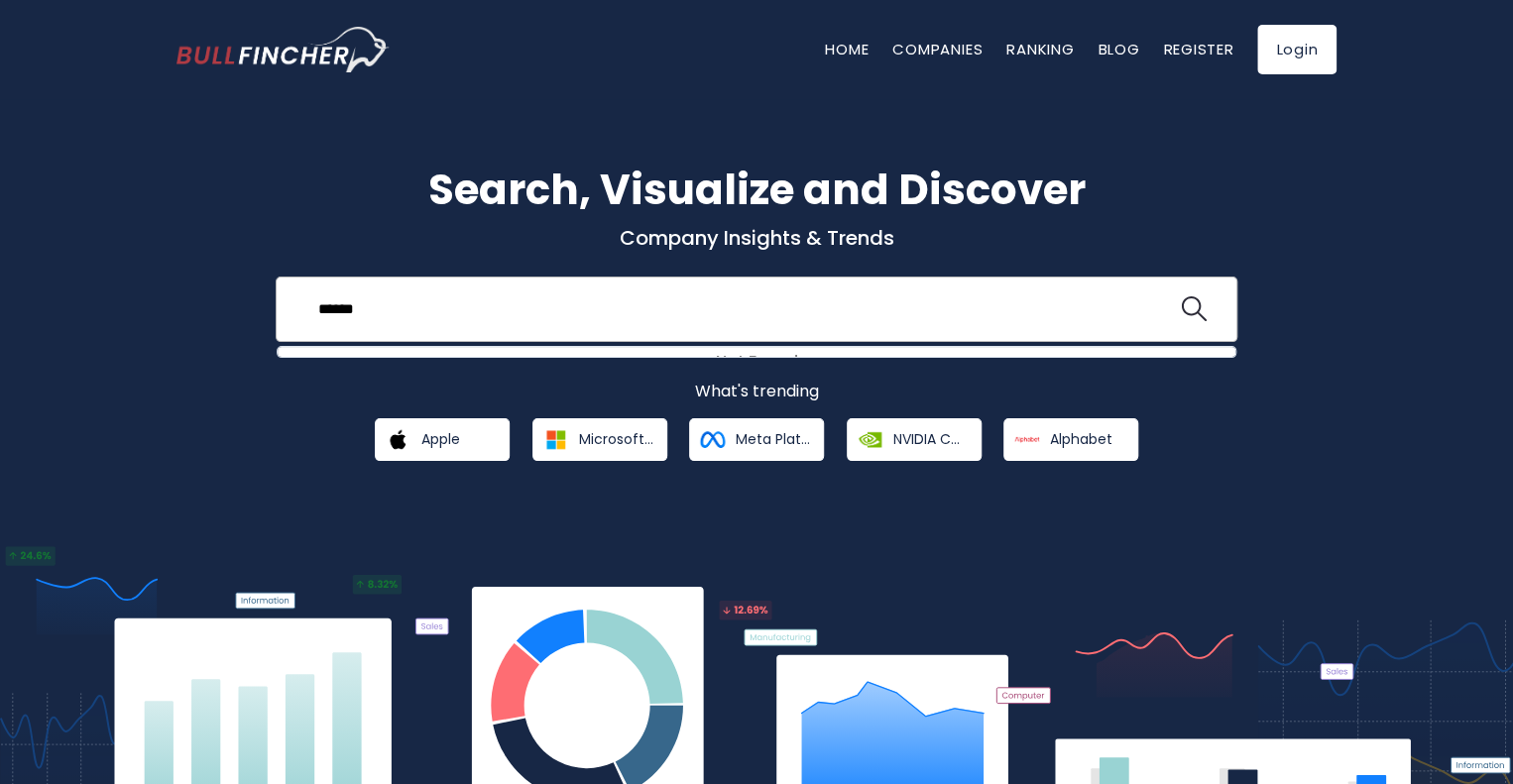 click on "*****" at bounding box center [742, 308] 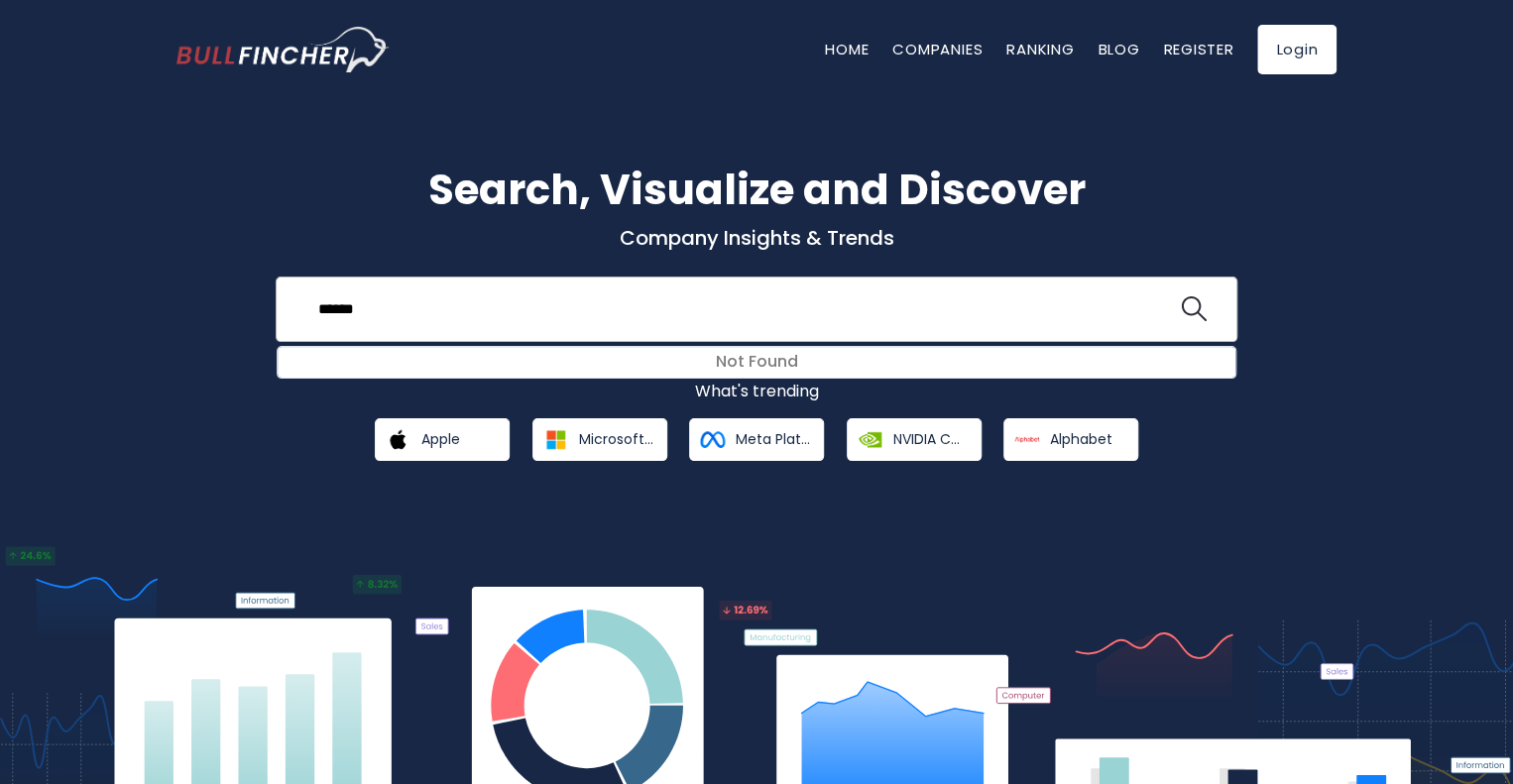 click at bounding box center (1194, 309) 